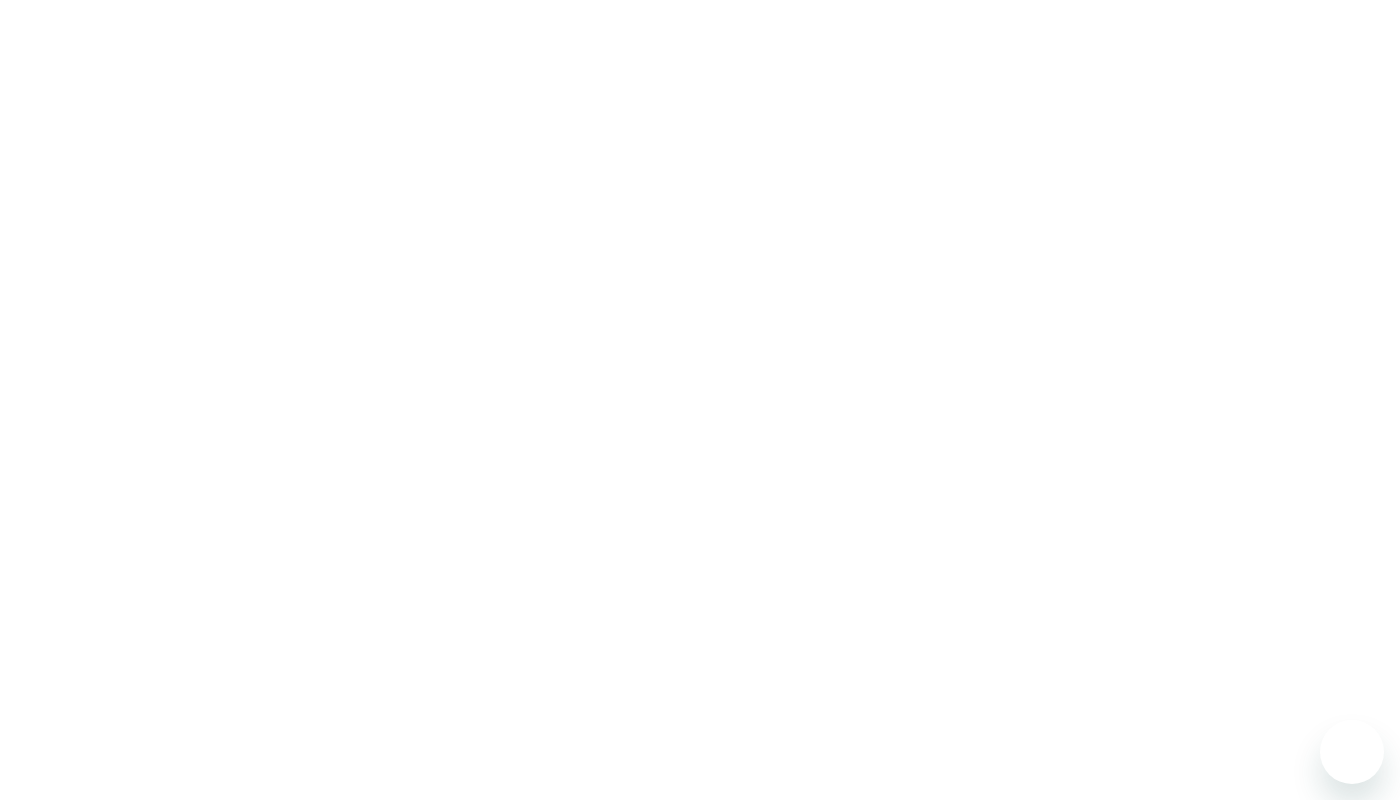 scroll, scrollTop: 0, scrollLeft: 0, axis: both 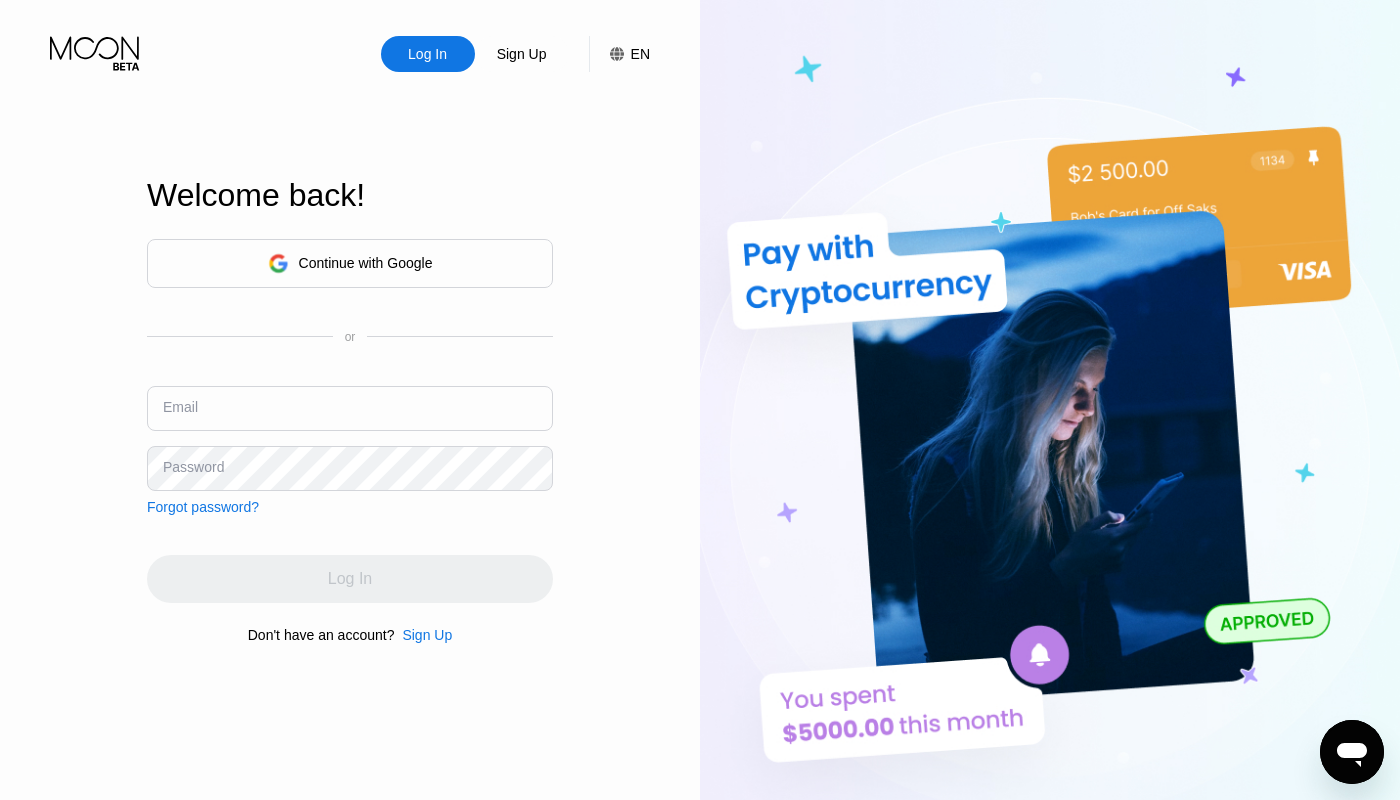 click on "Log In Sign Up EN Language Select an item Save Welcome back! Continue with Google or Email Password Forgot password? Log In Don't have an account? Sign Up" at bounding box center [350, 440] 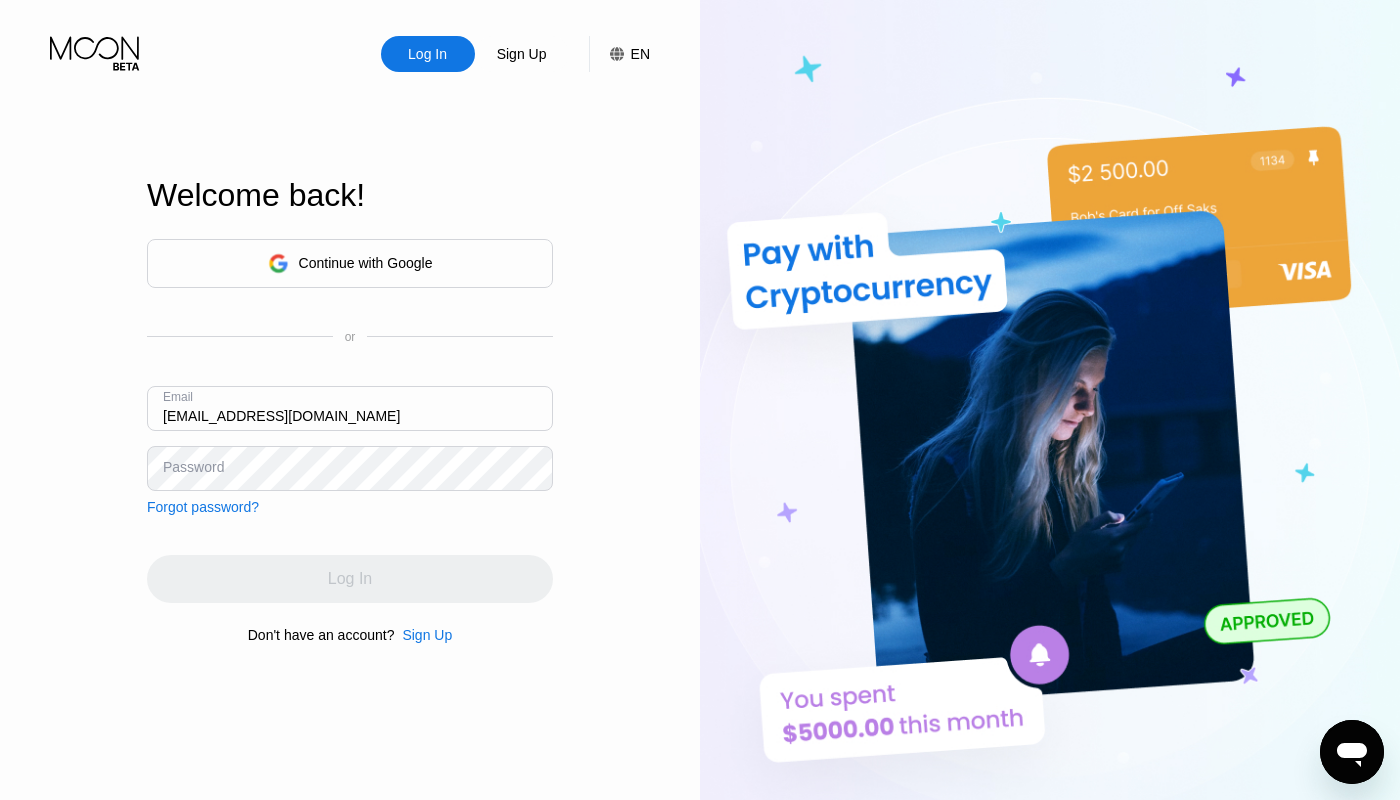 type on "[EMAIL_ADDRESS][DOMAIN_NAME]" 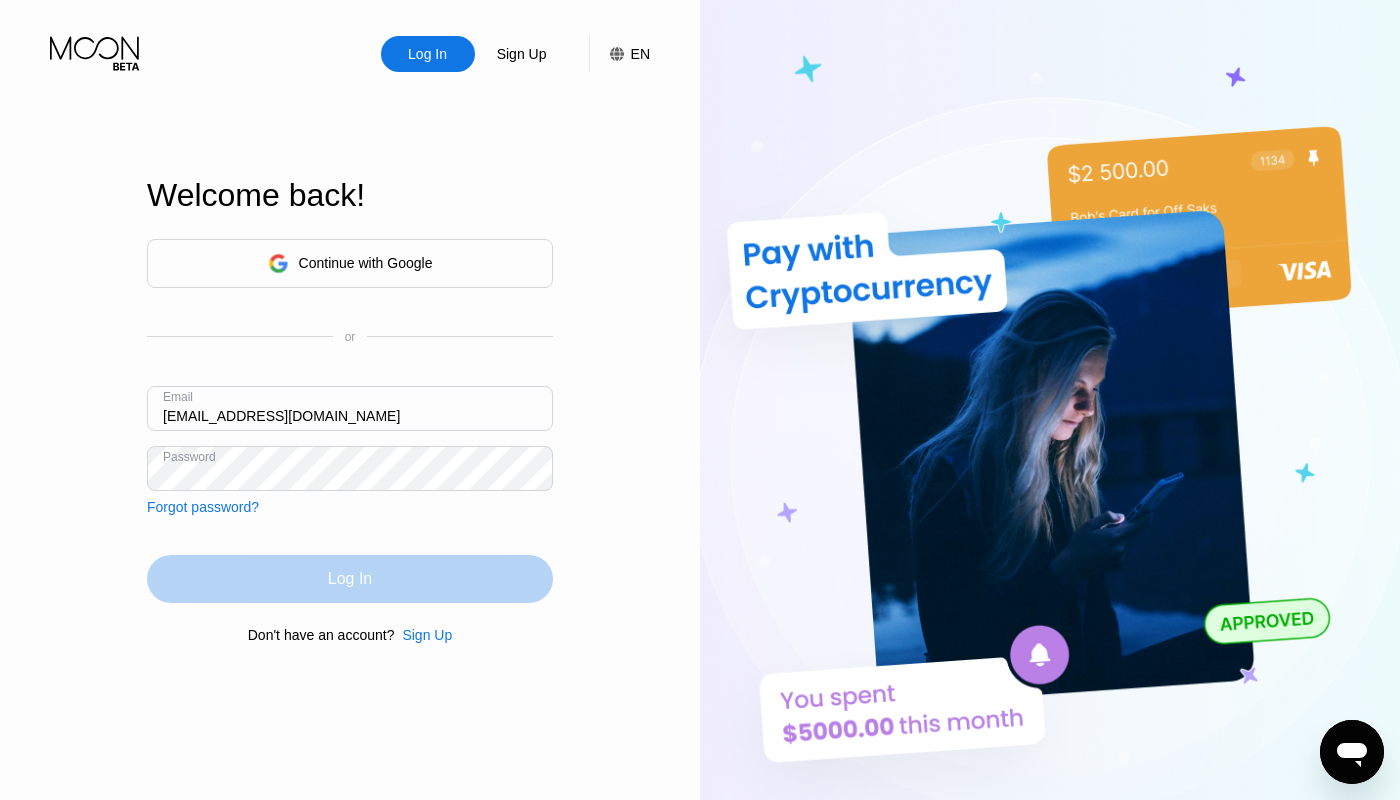 click on "Log In" at bounding box center [350, 579] 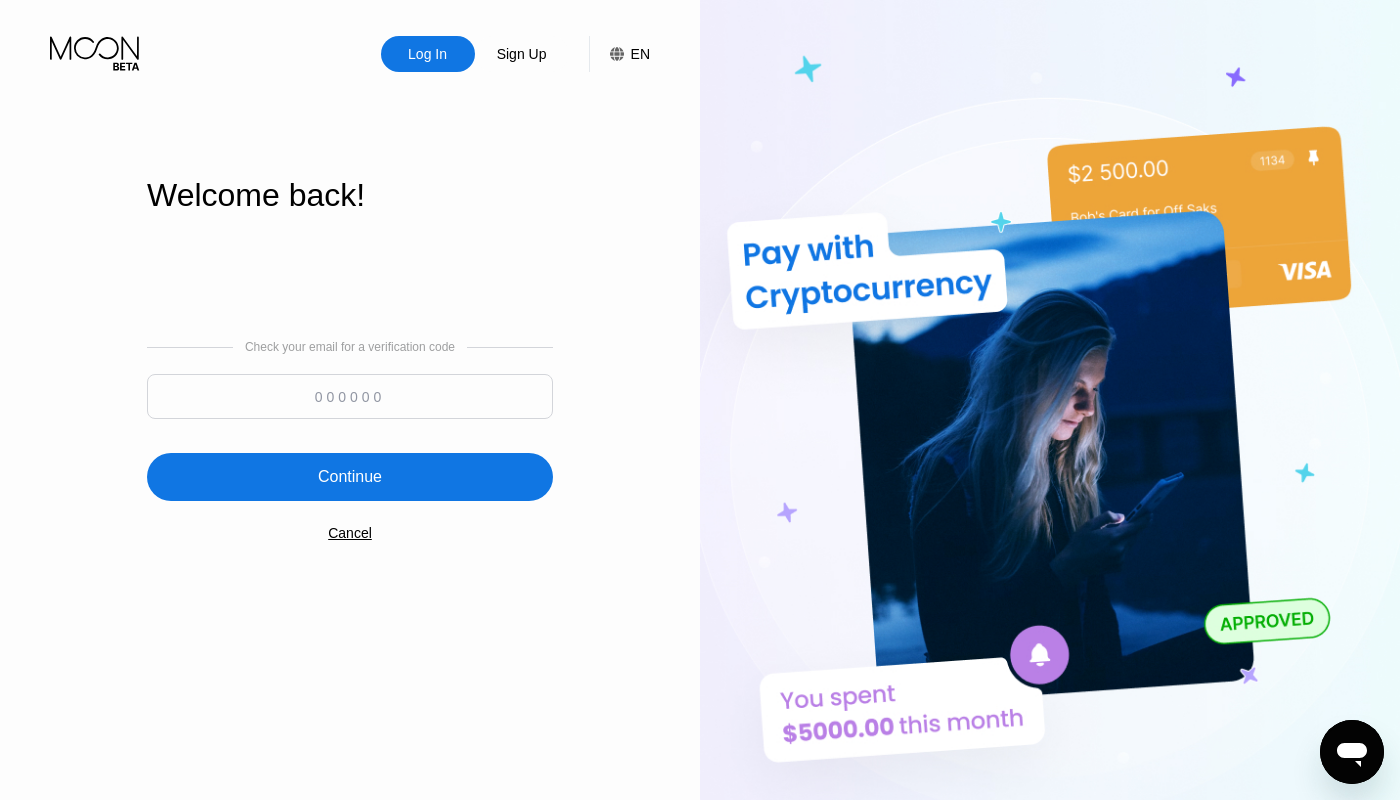 click at bounding box center [350, 396] 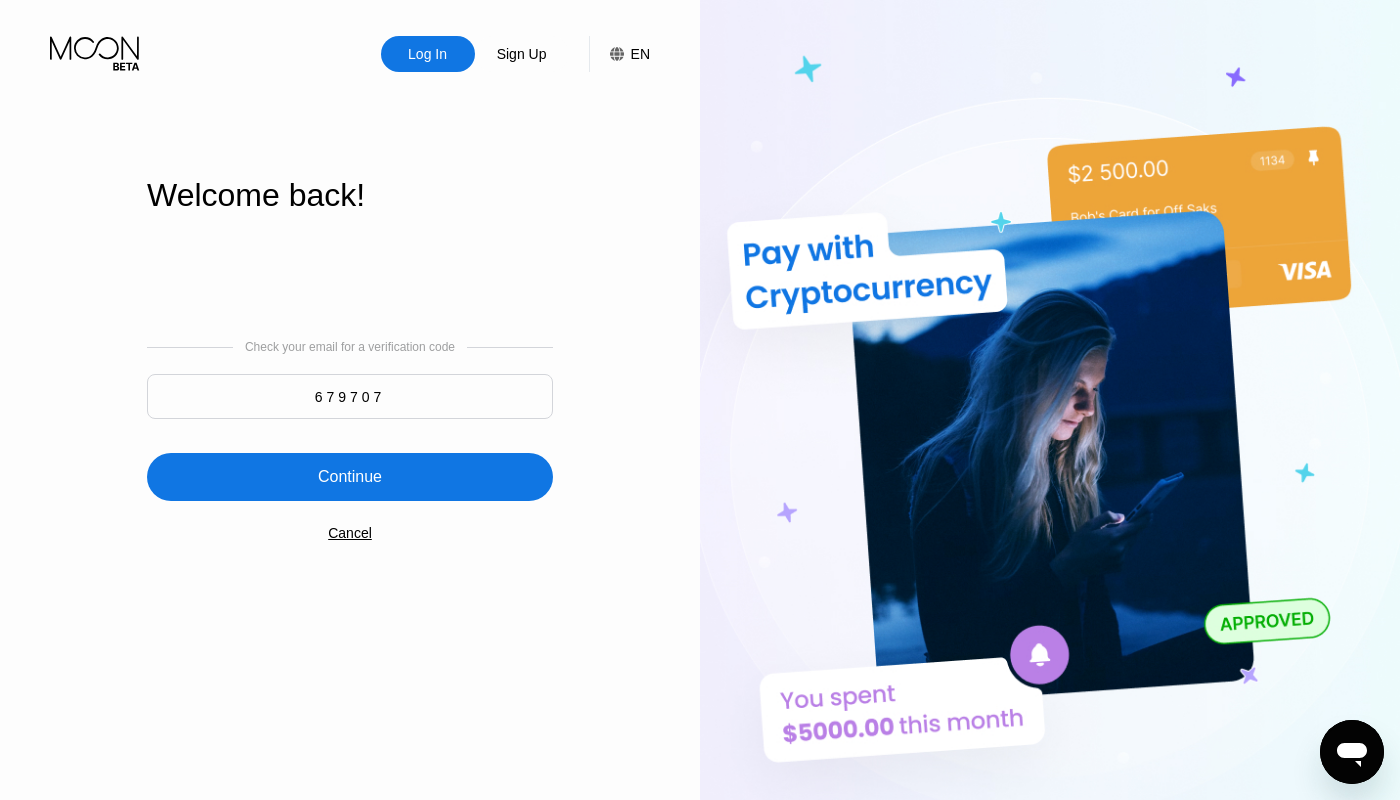 type on "679707" 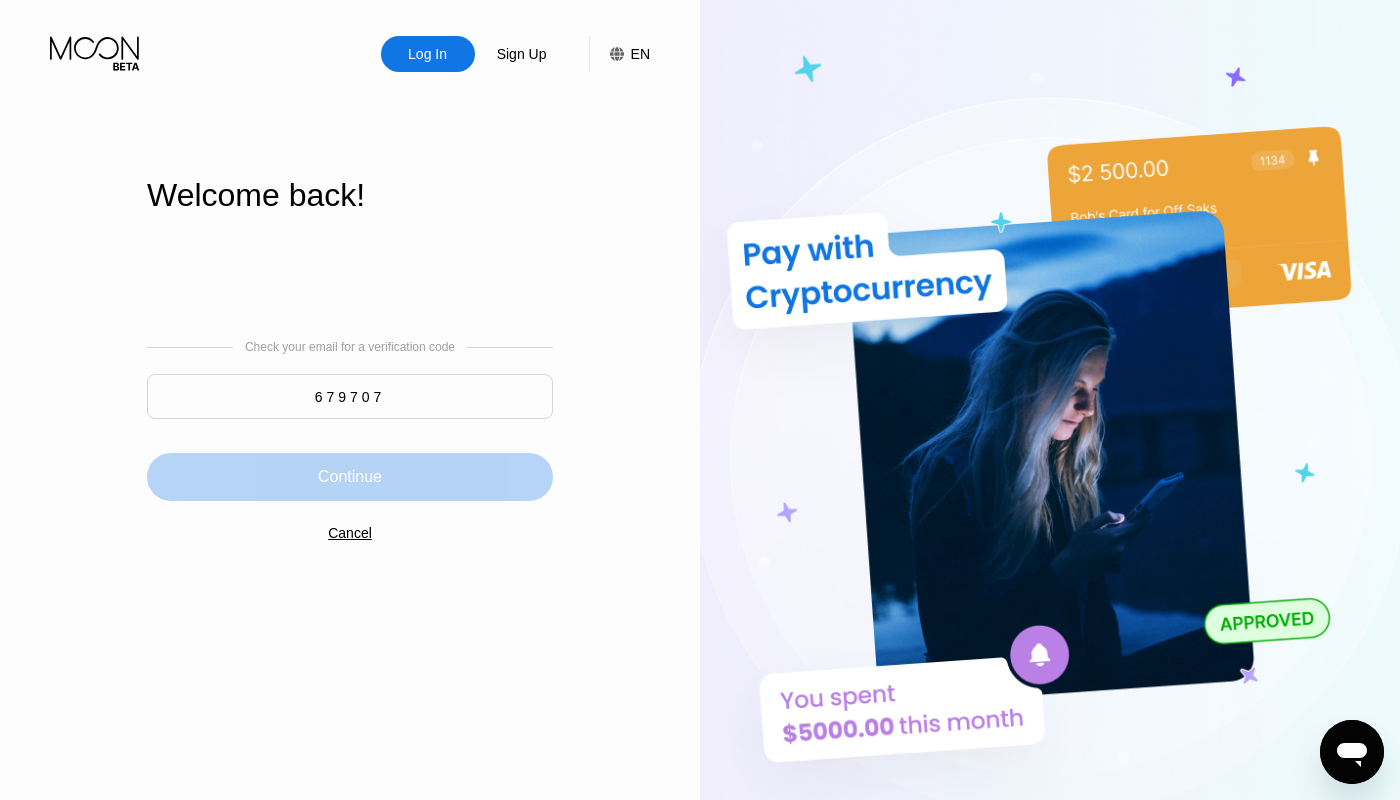 click on "Continue" at bounding box center [350, 477] 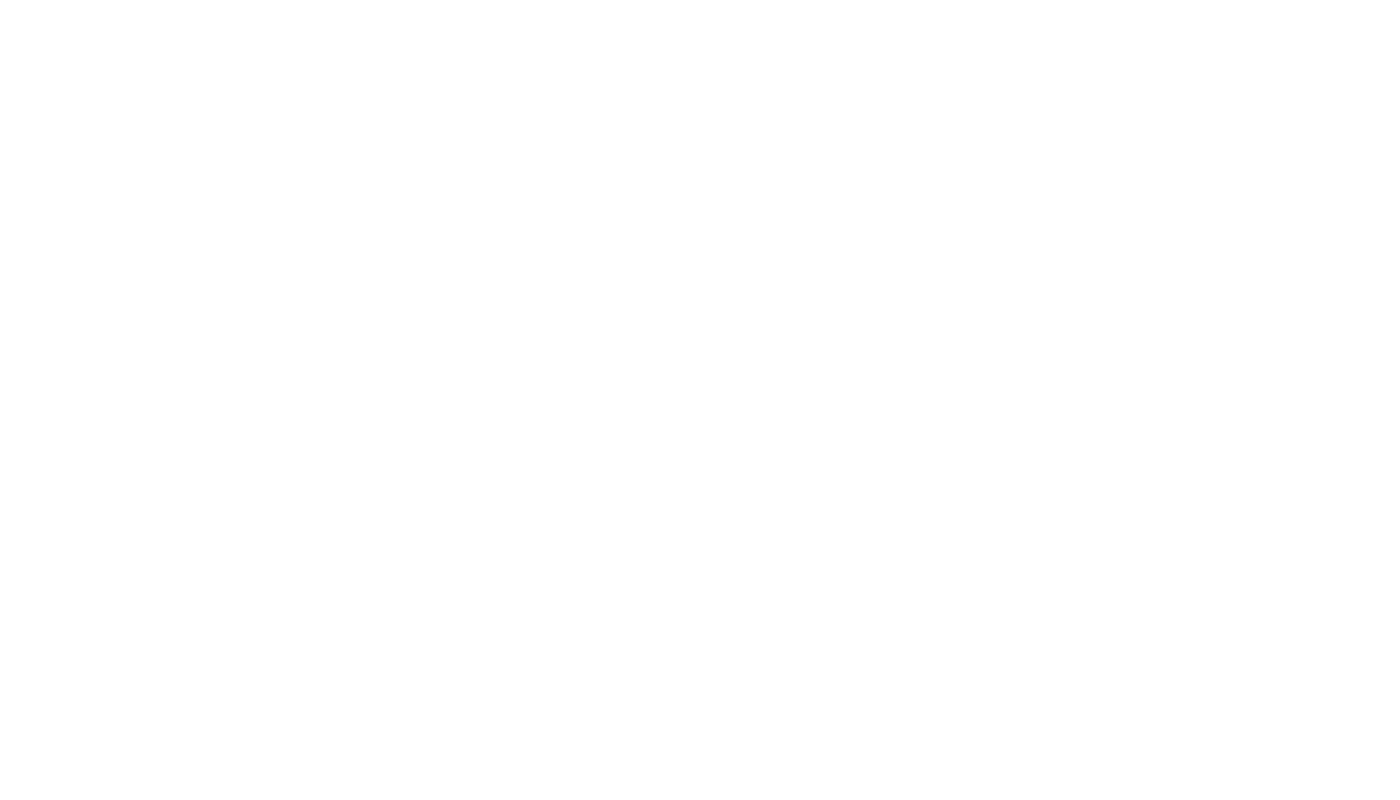 scroll, scrollTop: 0, scrollLeft: 0, axis: both 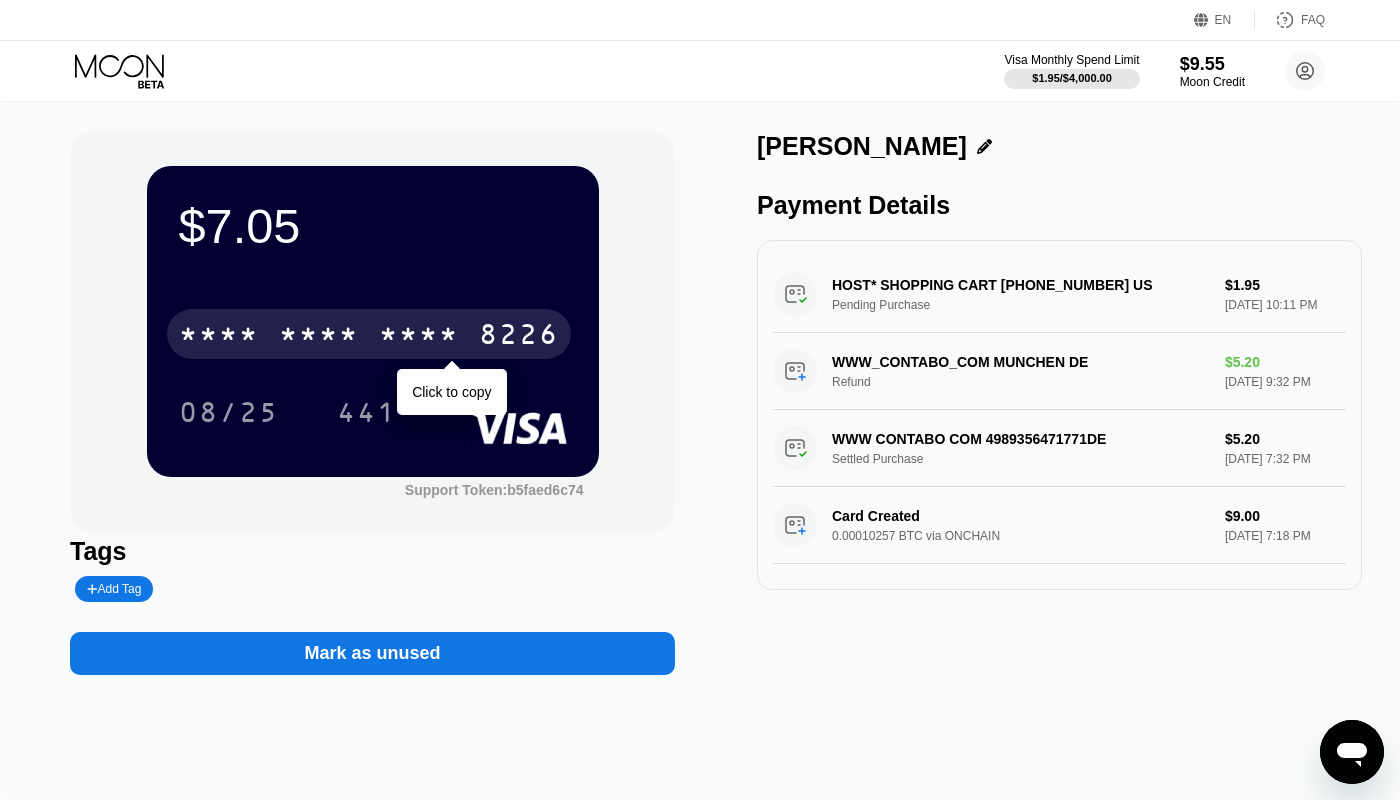 click on "* * * *" at bounding box center [419, 337] 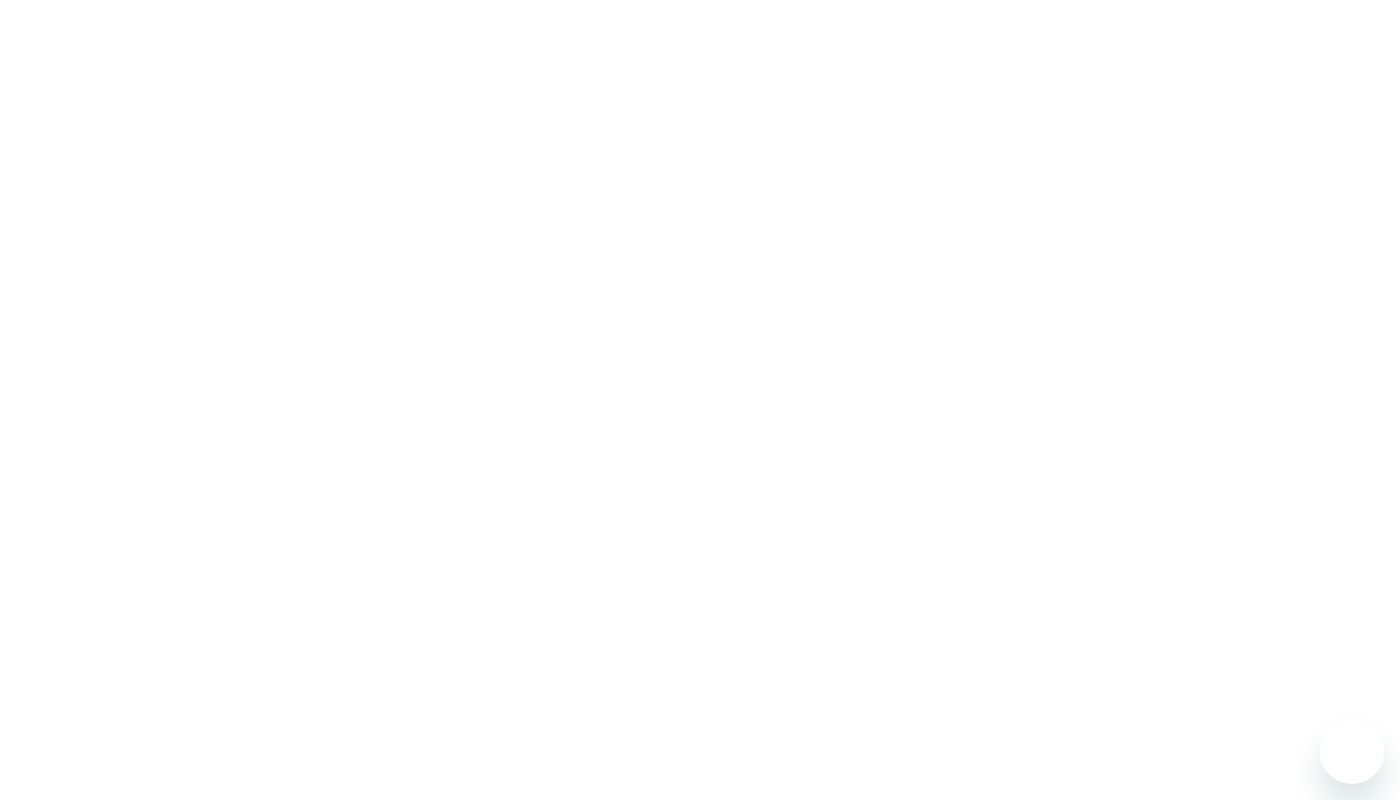 scroll, scrollTop: 0, scrollLeft: 0, axis: both 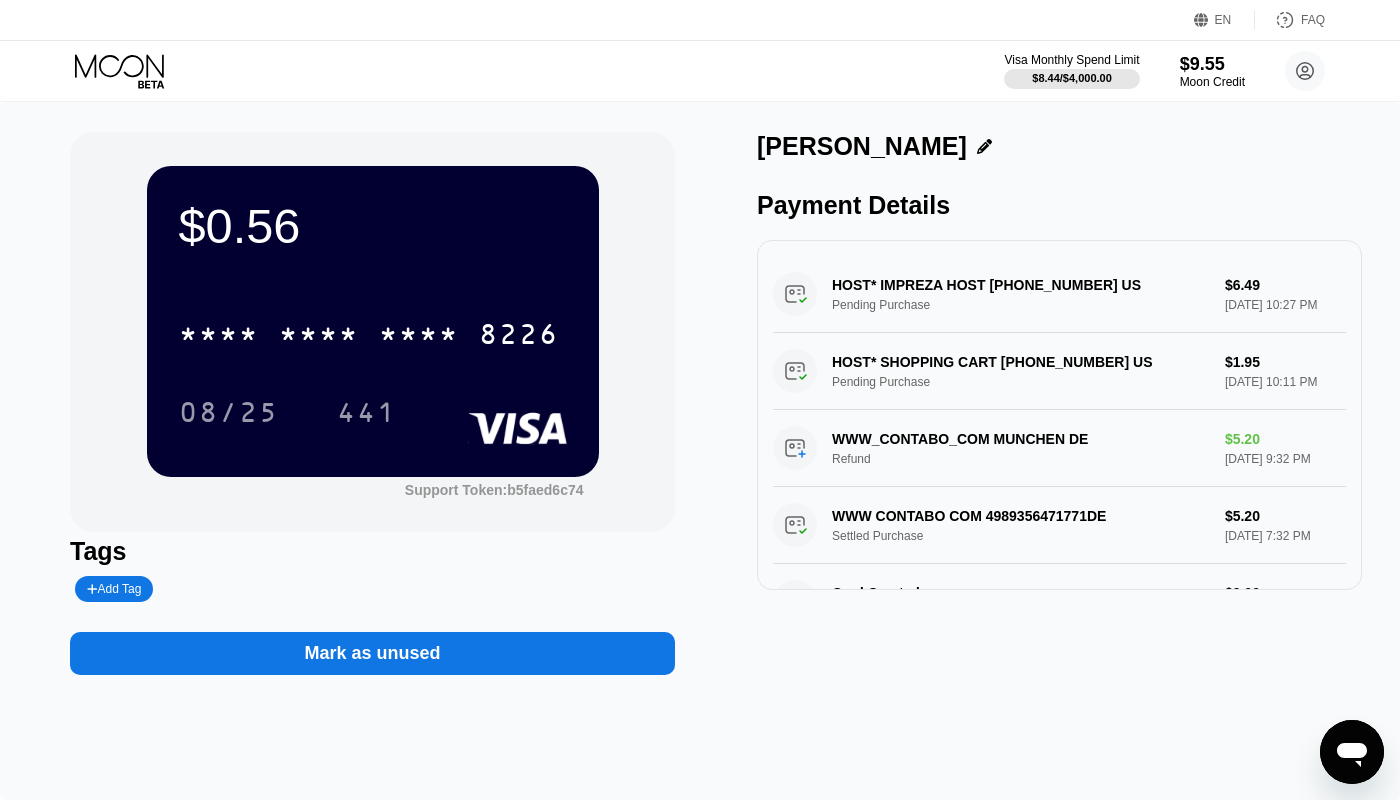 click 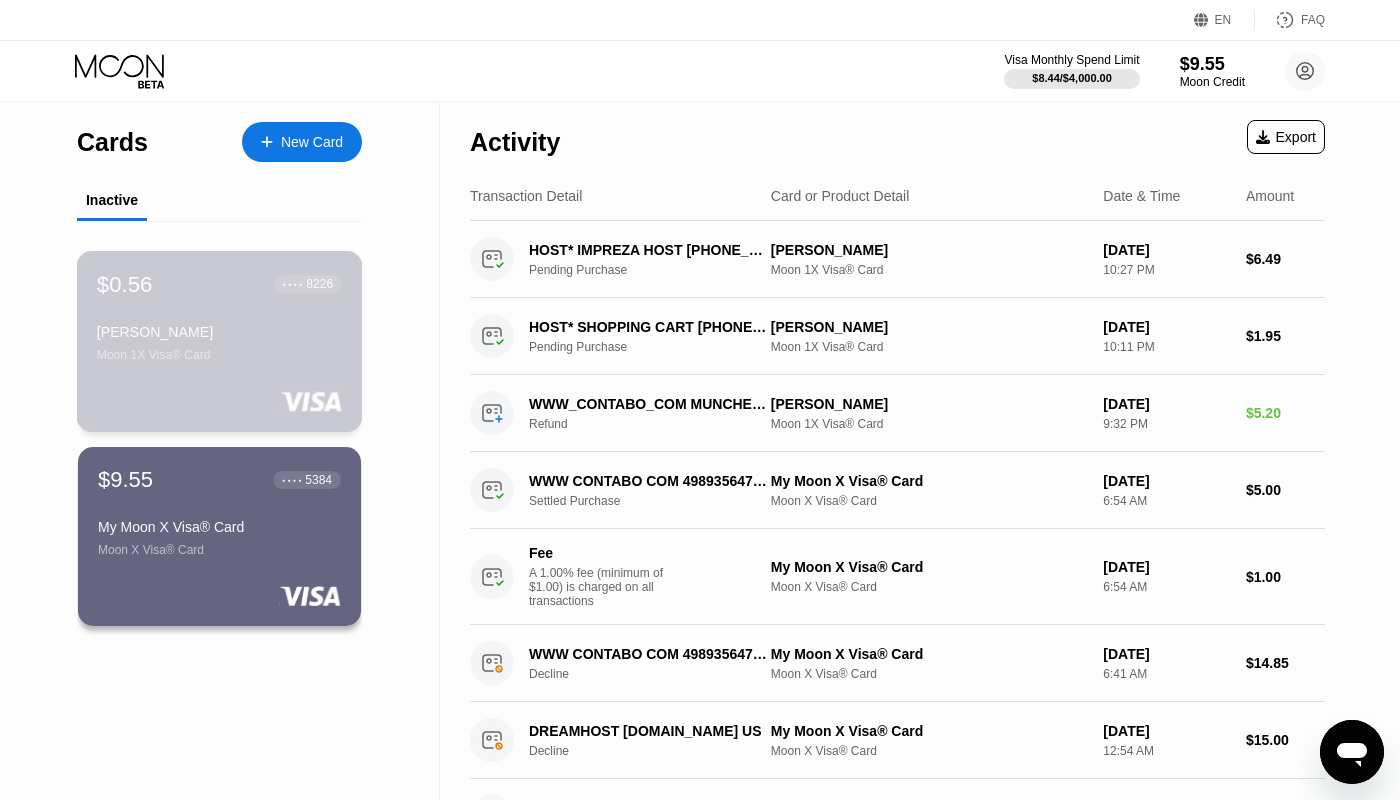 click on "$0.56 ● ● ● ● 8226 Julian Smith Moon 1X Visa® Card" at bounding box center [220, 341] 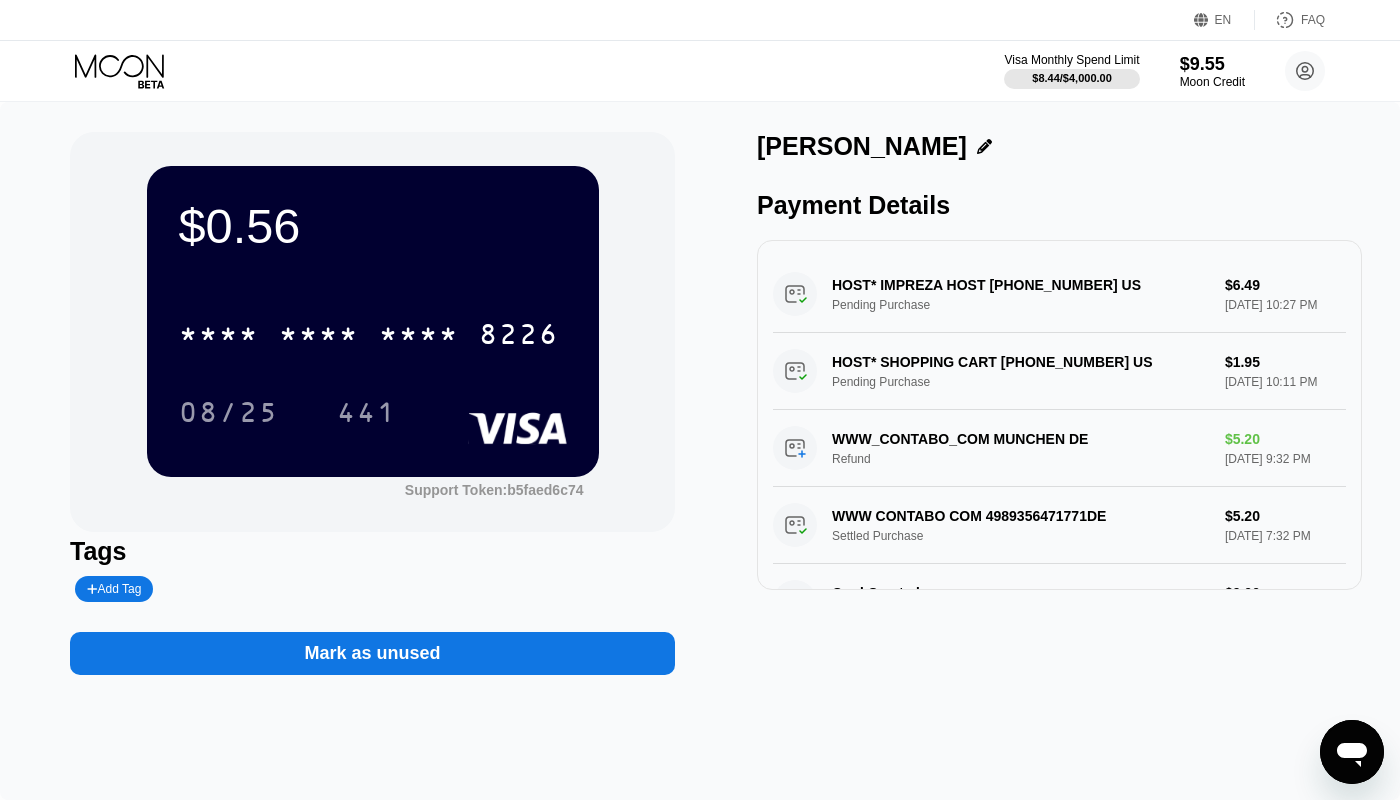 click 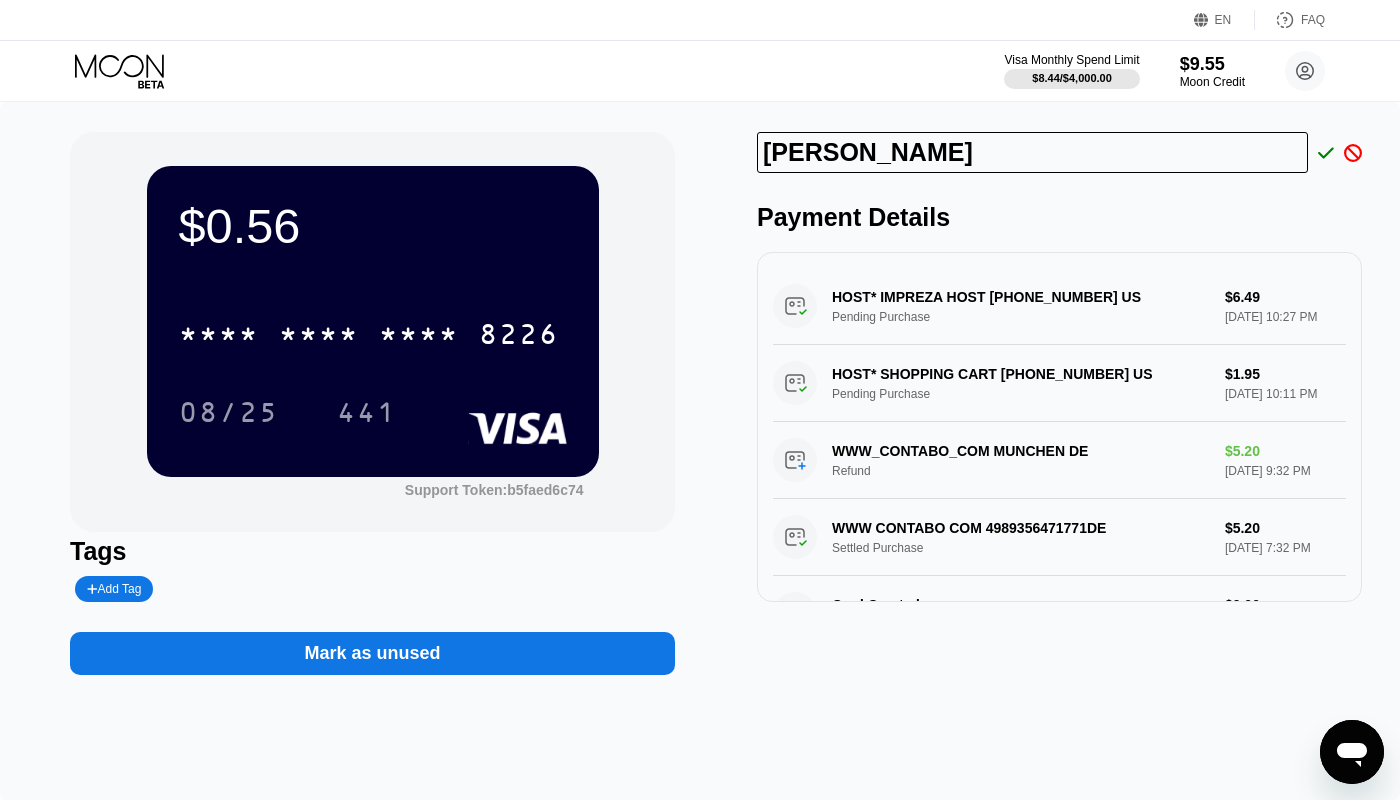 click on "[PERSON_NAME]" at bounding box center (1032, 152) 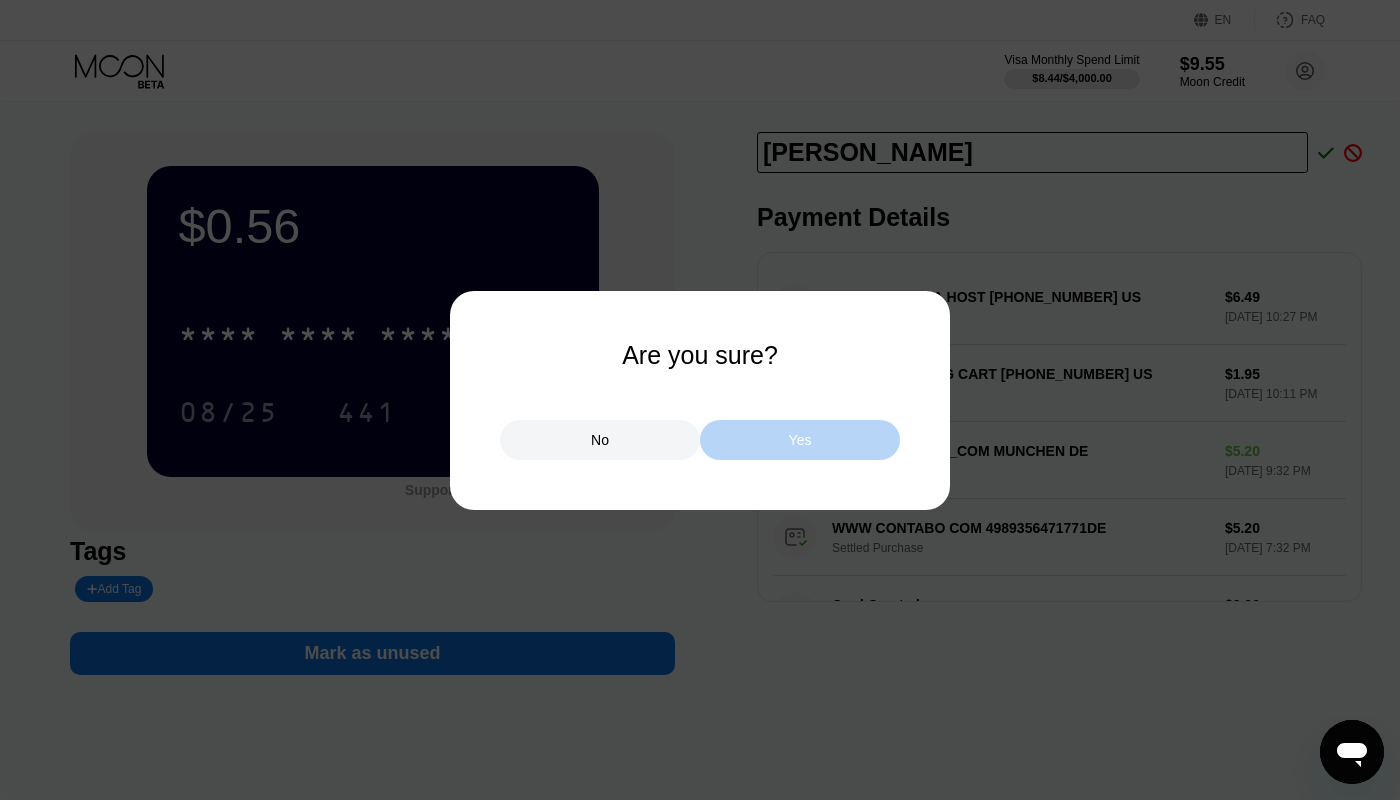 click on "Yes" at bounding box center [800, 440] 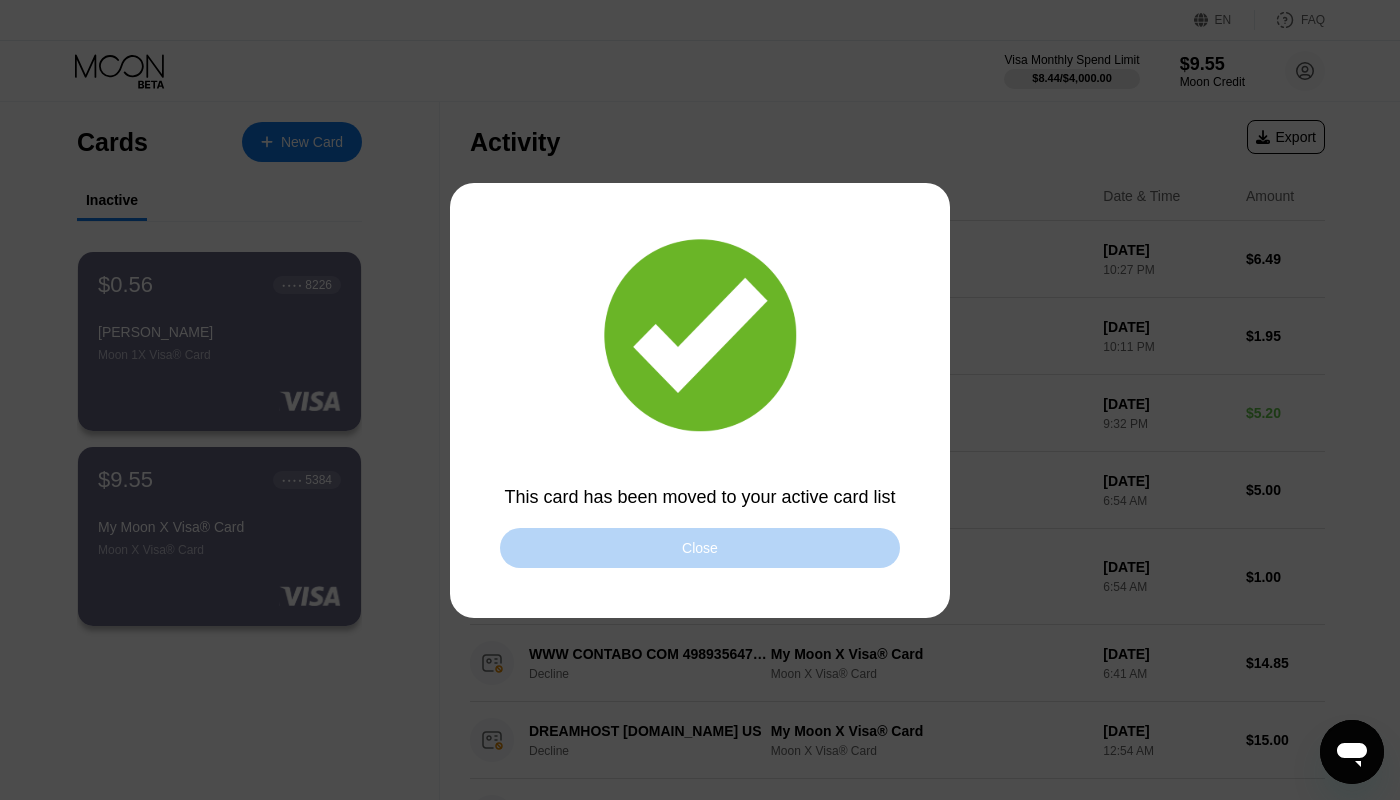 click on "Close" at bounding box center (700, 548) 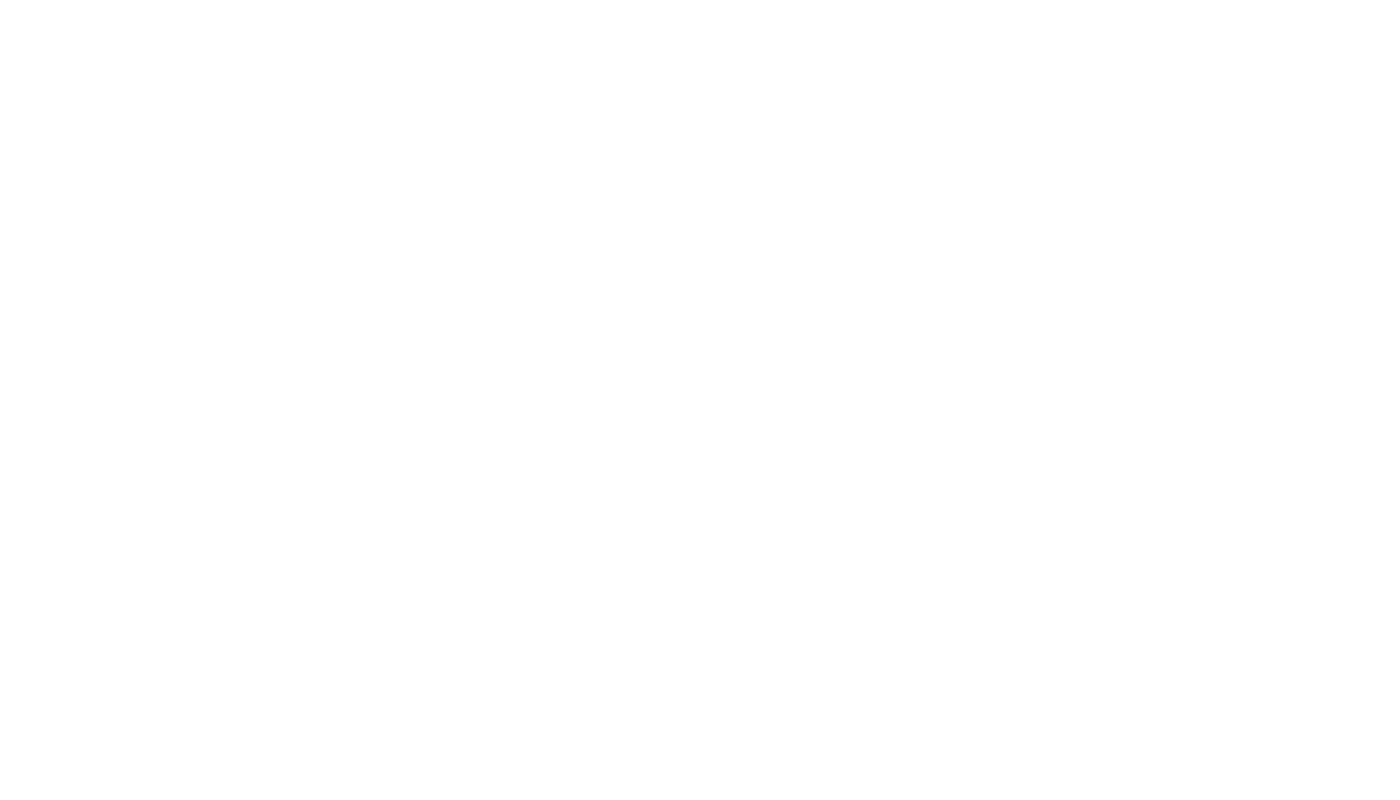 scroll, scrollTop: 0, scrollLeft: 0, axis: both 